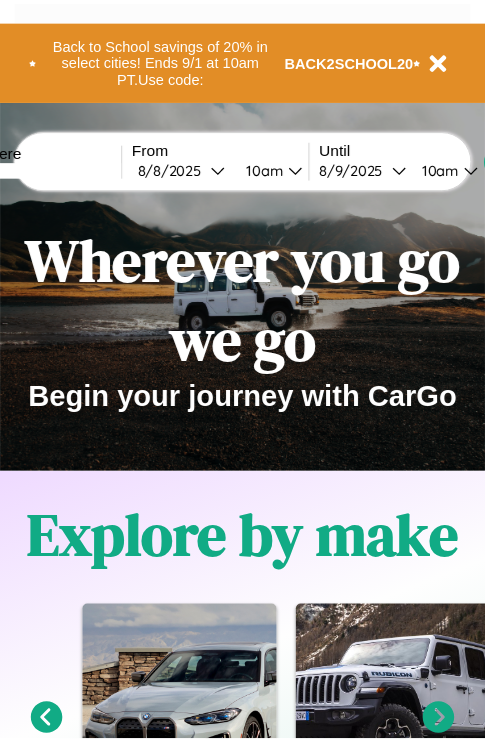 scroll, scrollTop: 0, scrollLeft: 0, axis: both 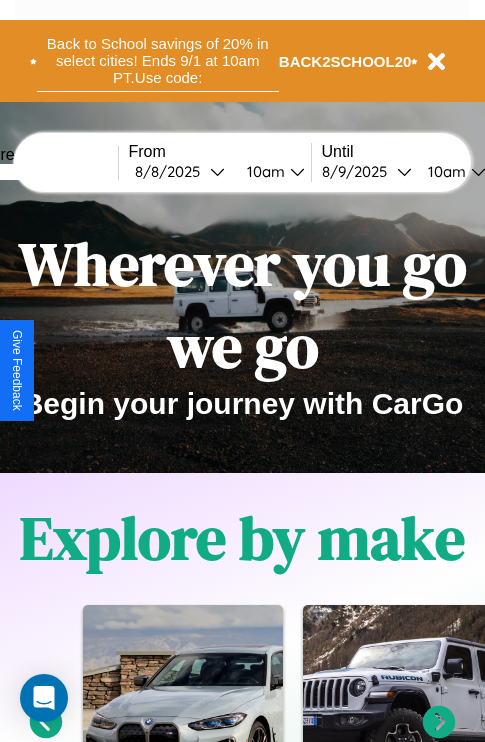 click on "Back to School savings of 20% in select cities! Ends 9/1 at 10am PT.  Use code:" at bounding box center (158, 61) 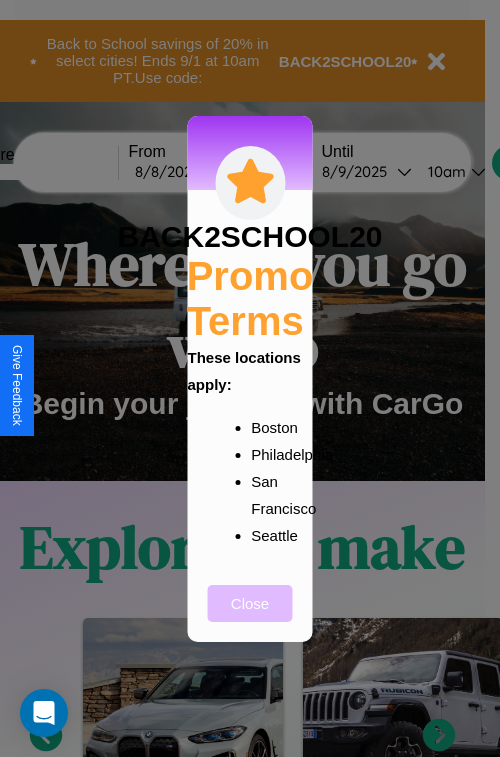 click on "Close" at bounding box center (250, 603) 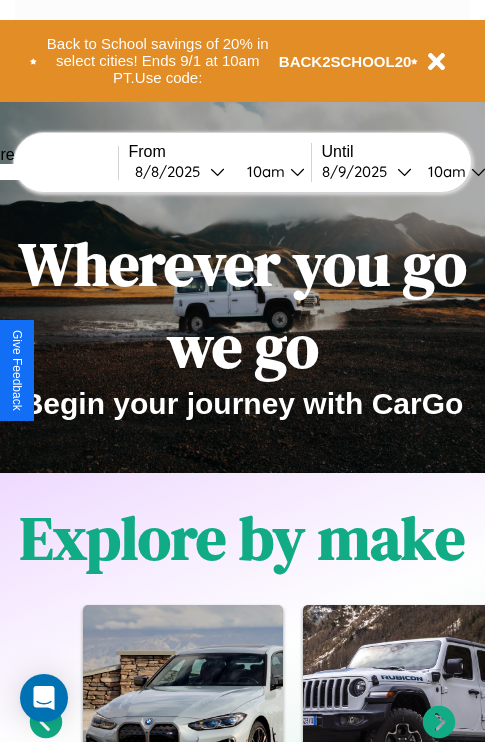 click at bounding box center [43, 172] 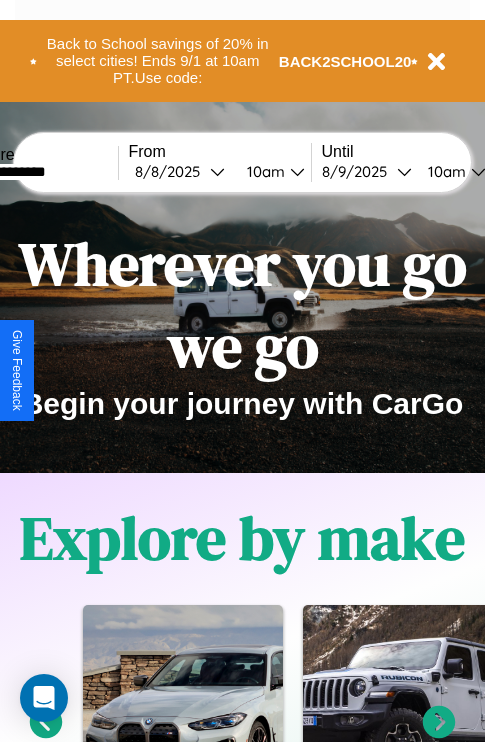 type on "**********" 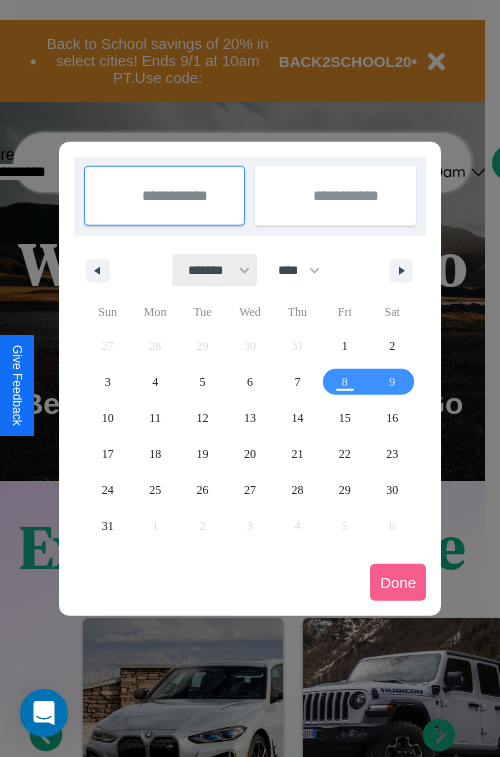 click on "******* ******** ***** ***** *** **** **** ****** ********* ******* ******** ********" at bounding box center (215, 270) 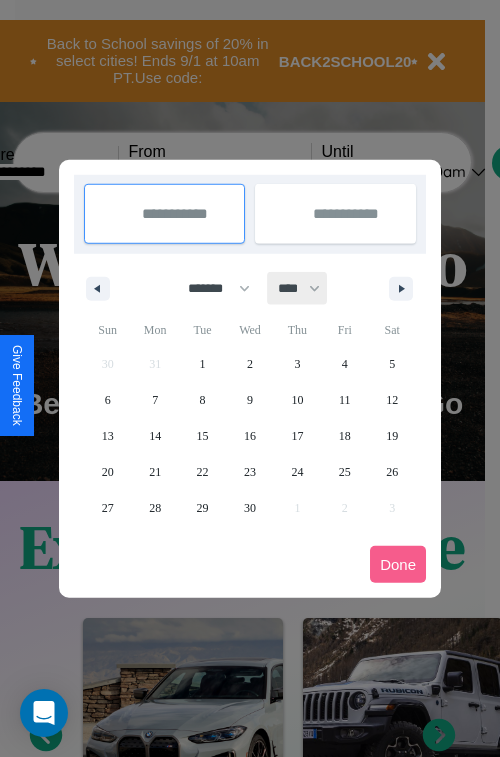 click on "**** **** **** **** **** **** **** **** **** **** **** **** **** **** **** **** **** **** **** **** **** **** **** **** **** **** **** **** **** **** **** **** **** **** **** **** **** **** **** **** **** **** **** **** **** **** **** **** **** **** **** **** **** **** **** **** **** **** **** **** **** **** **** **** **** **** **** **** **** **** **** **** **** **** **** **** **** **** **** **** **** **** **** **** **** **** **** **** **** **** **** **** **** **** **** **** **** **** **** **** **** **** **** **** **** **** **** **** **** **** **** **** **** **** **** **** **** **** **** **** ****" at bounding box center [298, 288] 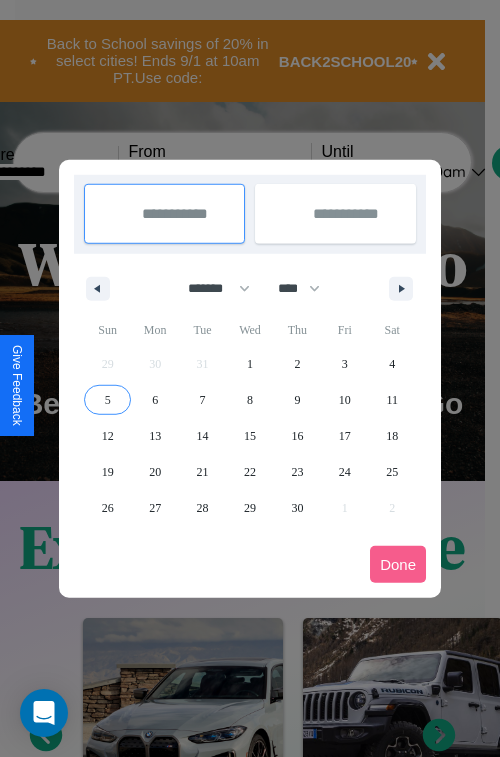 click on "5" at bounding box center (108, 400) 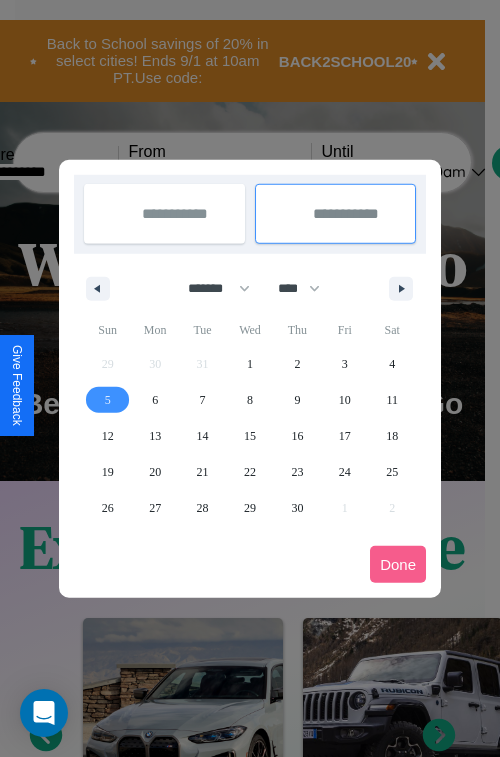 click on "12" at bounding box center [108, 436] 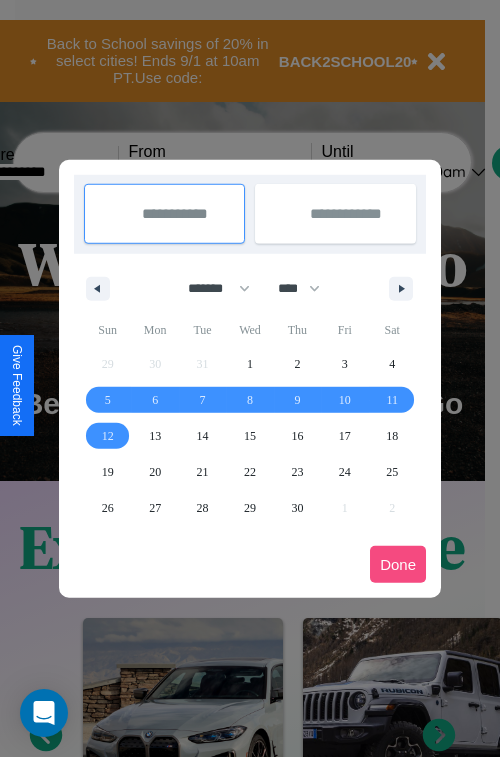 click on "Done" at bounding box center [398, 564] 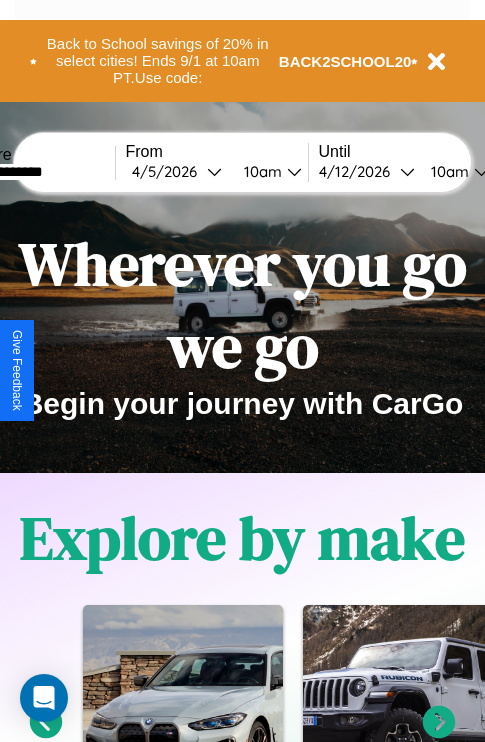 scroll, scrollTop: 0, scrollLeft: 71, axis: horizontal 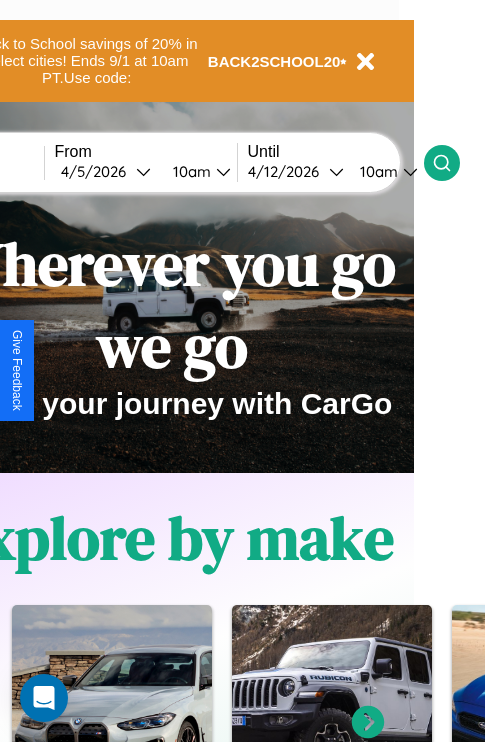 click 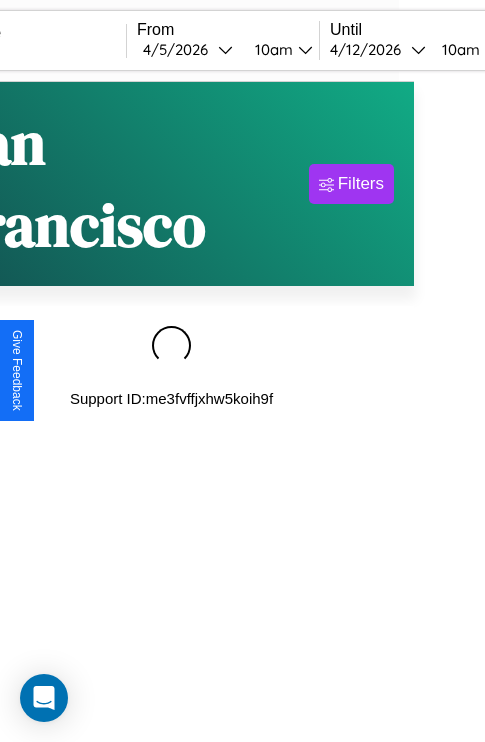 scroll, scrollTop: 0, scrollLeft: 0, axis: both 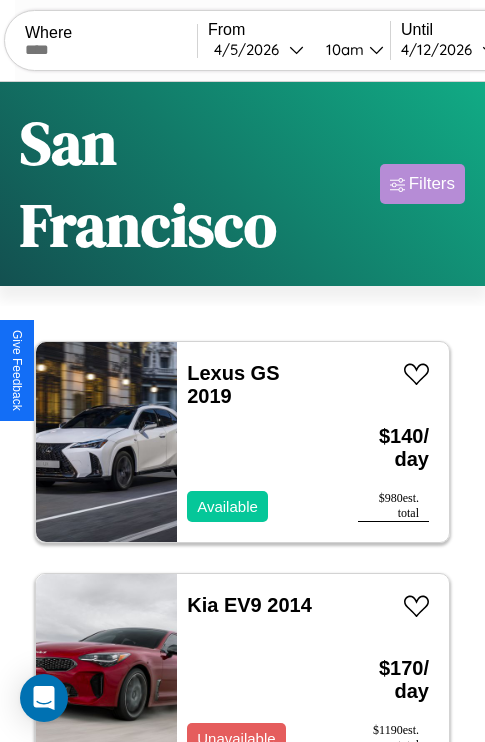 click on "Filters" at bounding box center (432, 184) 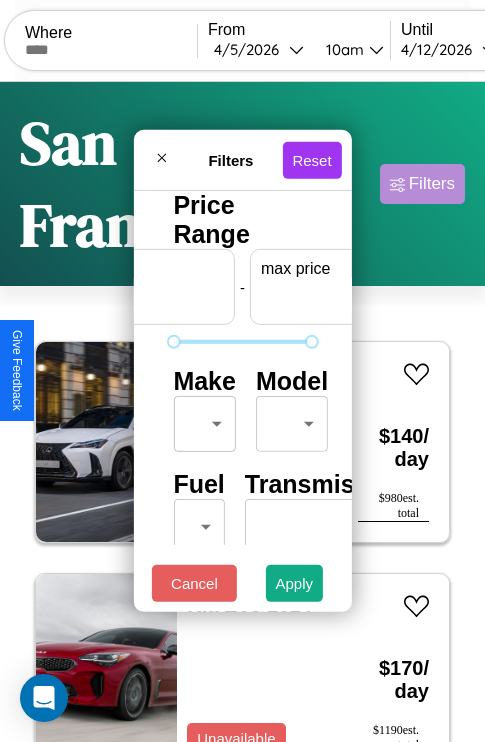 scroll, scrollTop: 0, scrollLeft: 124, axis: horizontal 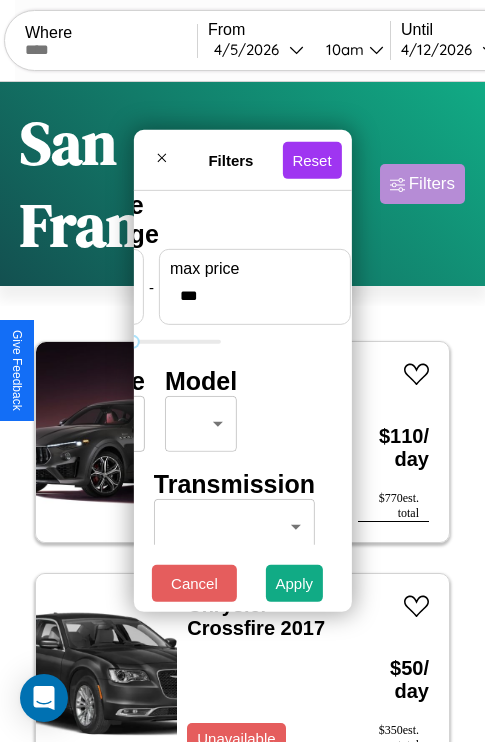 type on "***" 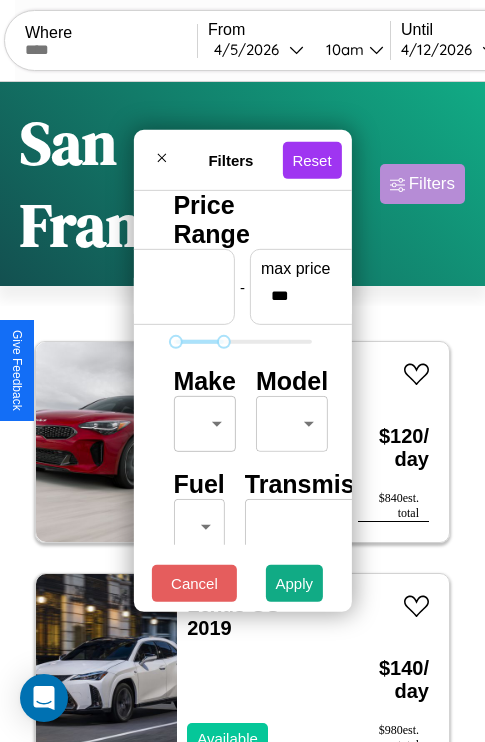 scroll, scrollTop: 162, scrollLeft: 63, axis: both 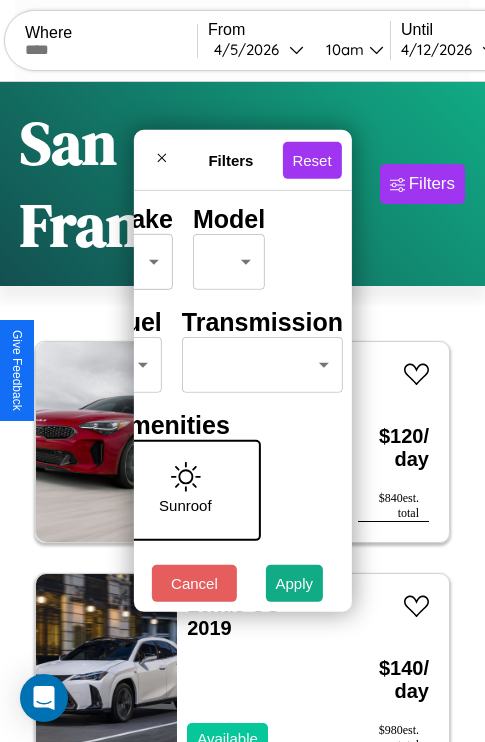 type on "*" 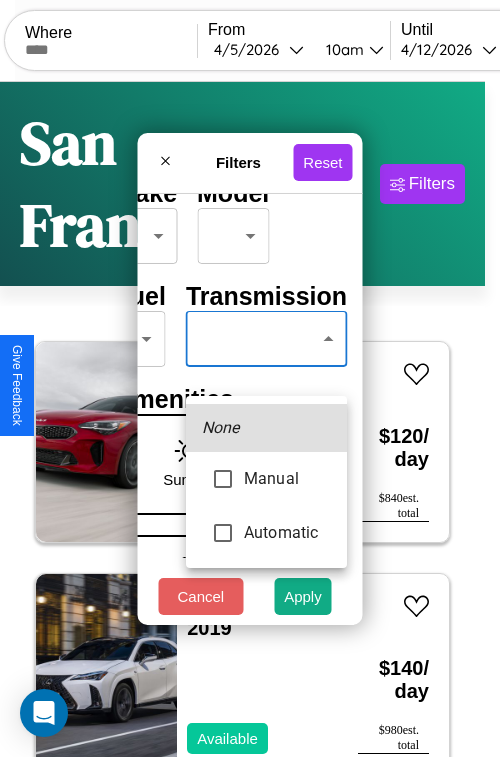 type on "*********" 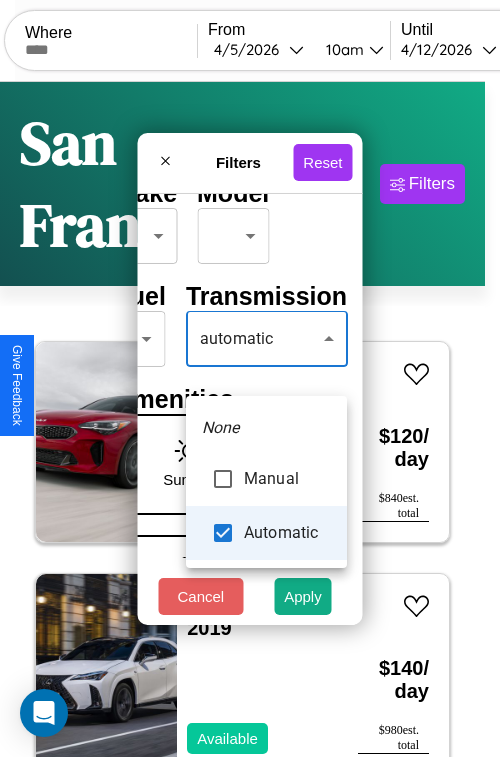 click at bounding box center [250, 378] 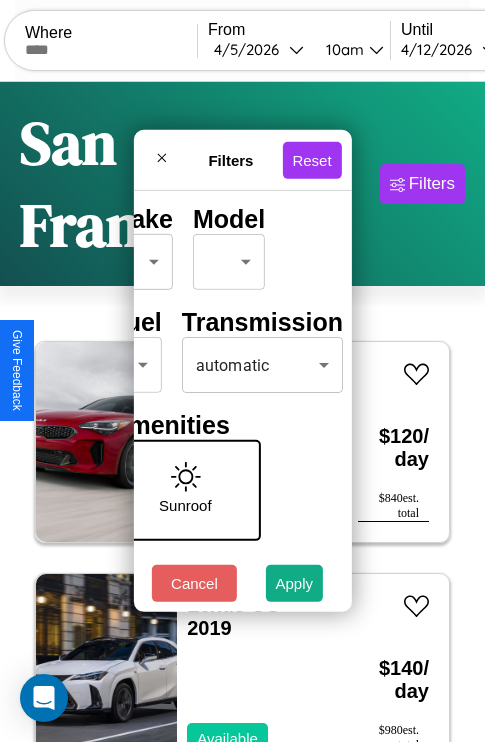 click on "Apply" at bounding box center [295, 583] 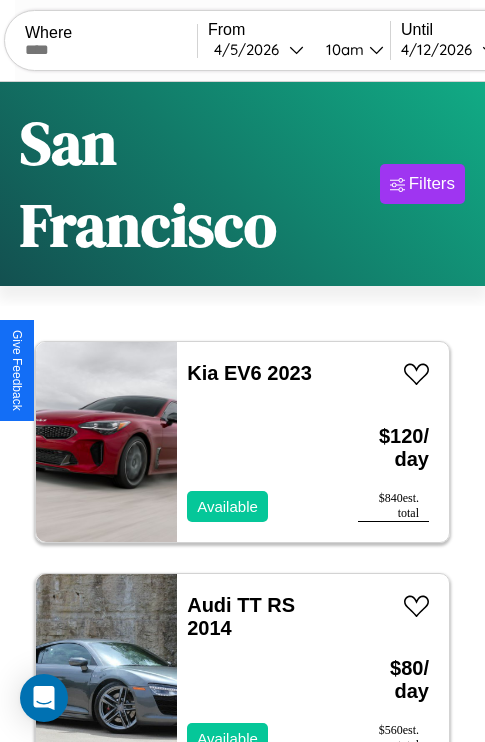scroll, scrollTop: 166, scrollLeft: 0, axis: vertical 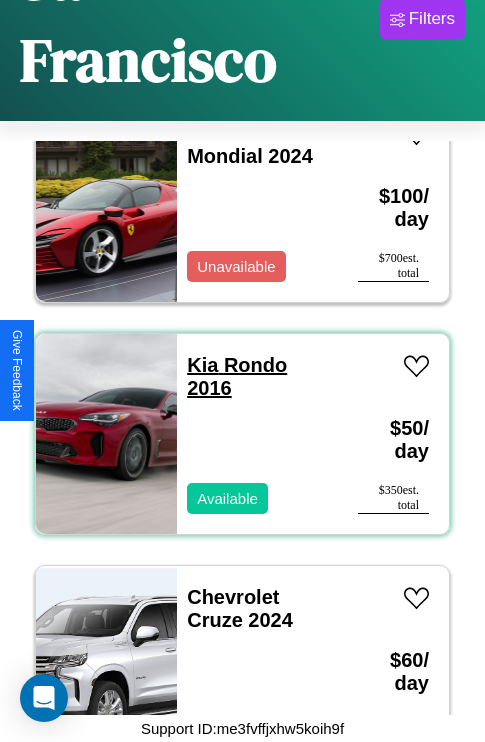 click on "Kia   Rondo   2016" at bounding box center (237, 376) 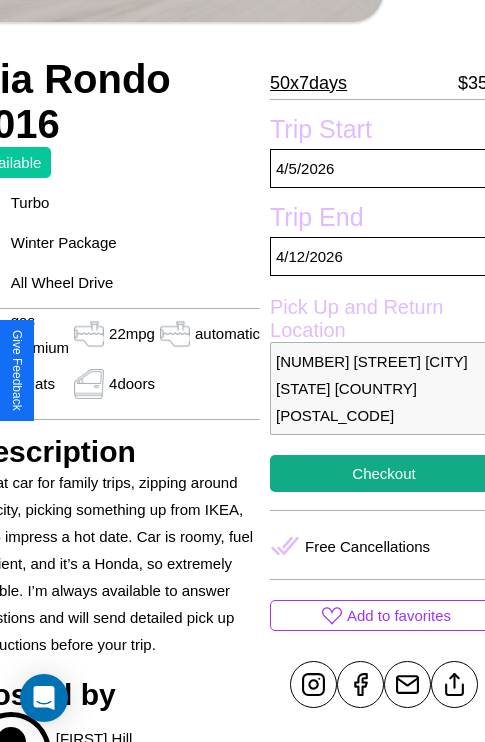 scroll, scrollTop: 441, scrollLeft: 107, axis: both 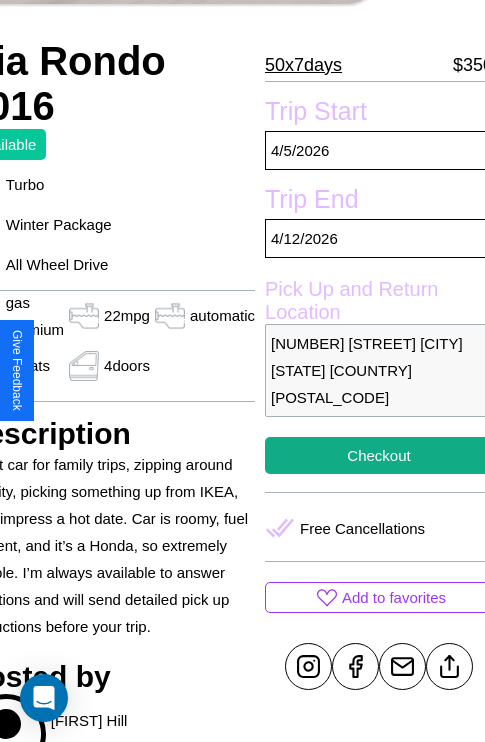 click on "[NUMBER] [STREET]  [CITY] [STATE] [COUNTRY] [POSTAL_CODE]" at bounding box center [379, 370] 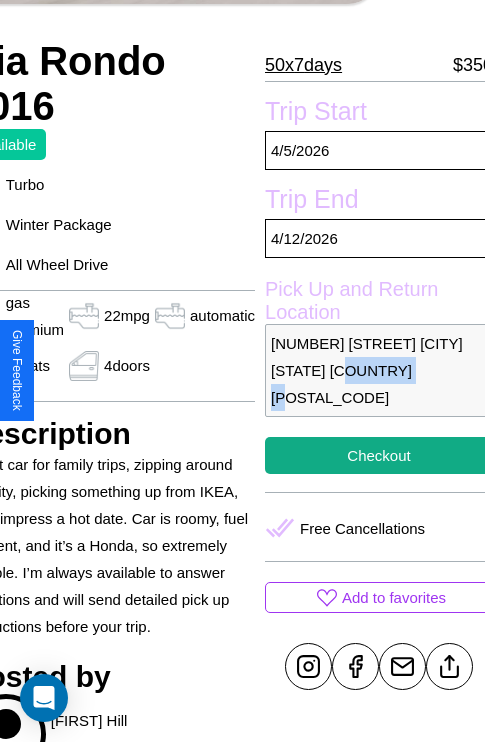 click on "[NUMBER] [STREET]  [CITY] [STATE] [COUNTRY] [POSTAL_CODE]" at bounding box center (379, 370) 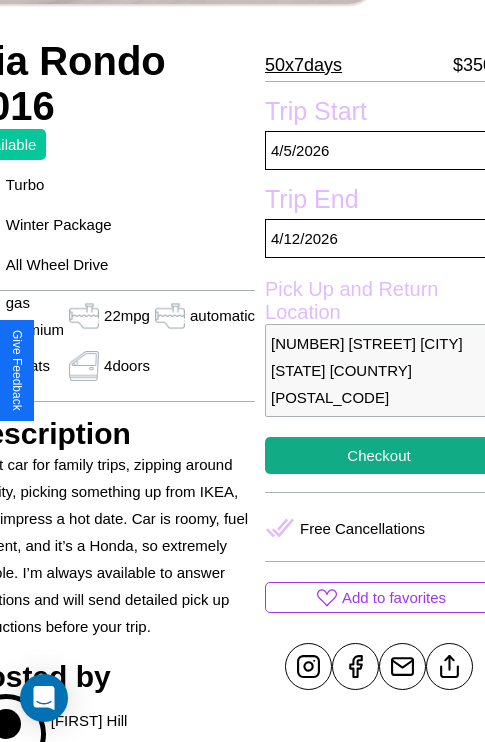 click on "[NUMBER] [STREET]  [CITY] [STATE] [COUNTRY] [POSTAL_CODE]" at bounding box center [379, 370] 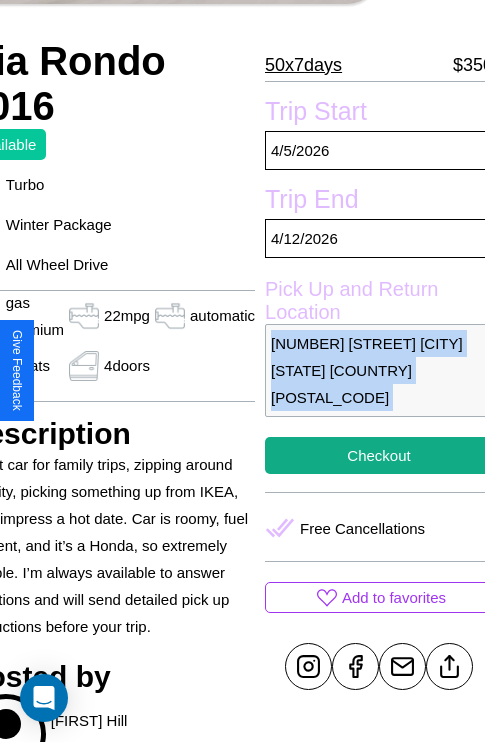 click on "[NUMBER] [STREET]  [CITY] [STATE] [COUNTRY] [POSTAL_CODE]" at bounding box center (379, 370) 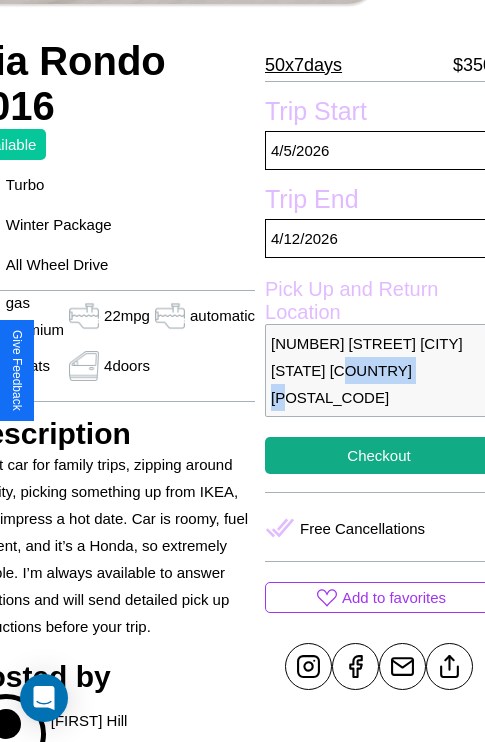 click on "[NUMBER] [STREET]  [CITY] [STATE] [COUNTRY] [POSTAL_CODE]" at bounding box center [379, 370] 